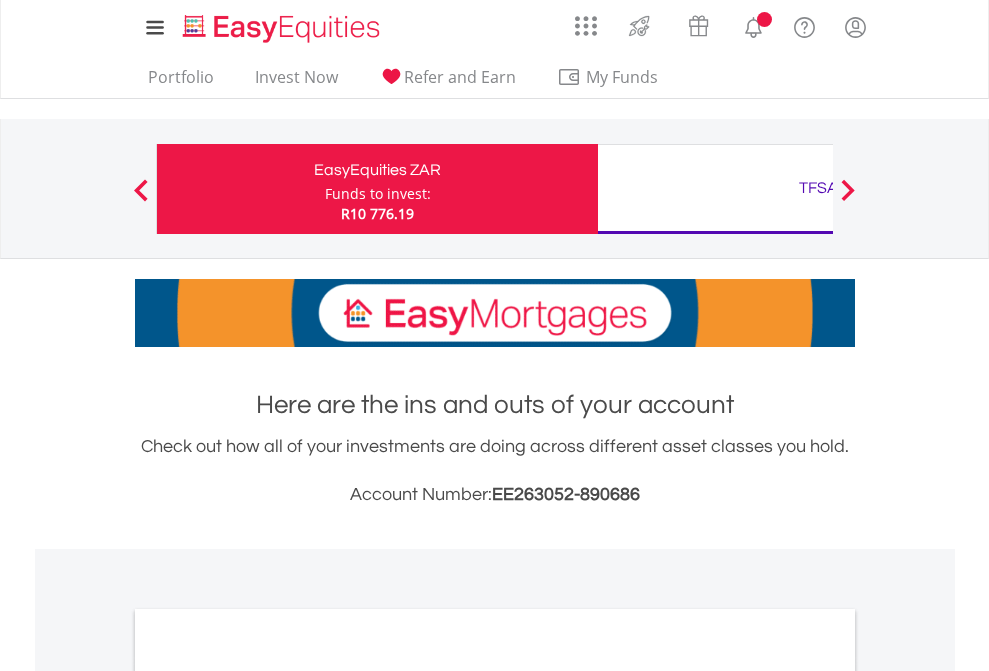 scroll, scrollTop: 0, scrollLeft: 0, axis: both 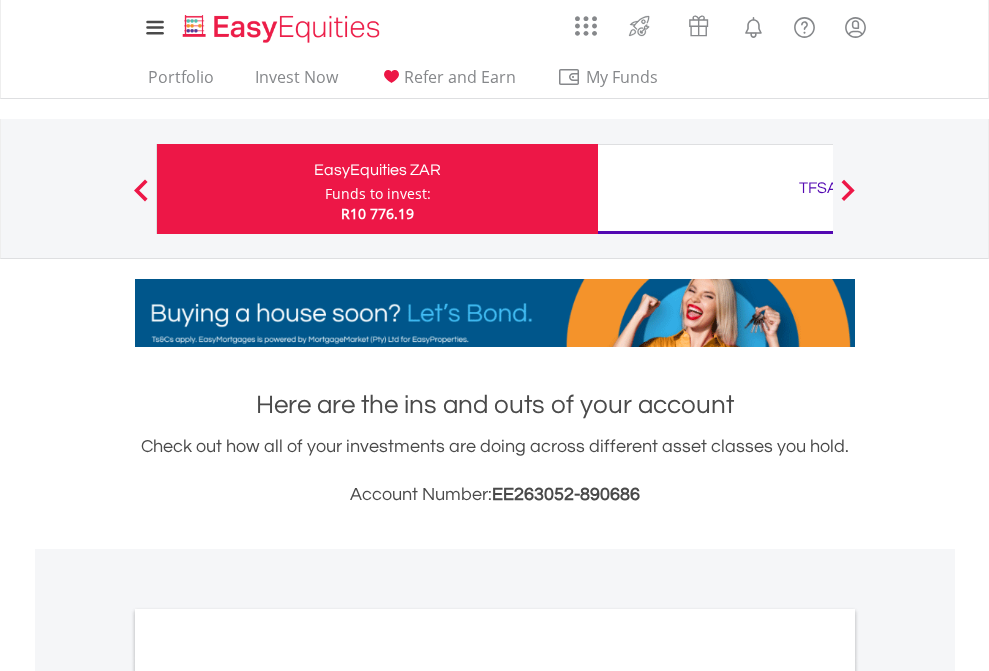 click on "Funds to invest:" at bounding box center (378, 194) 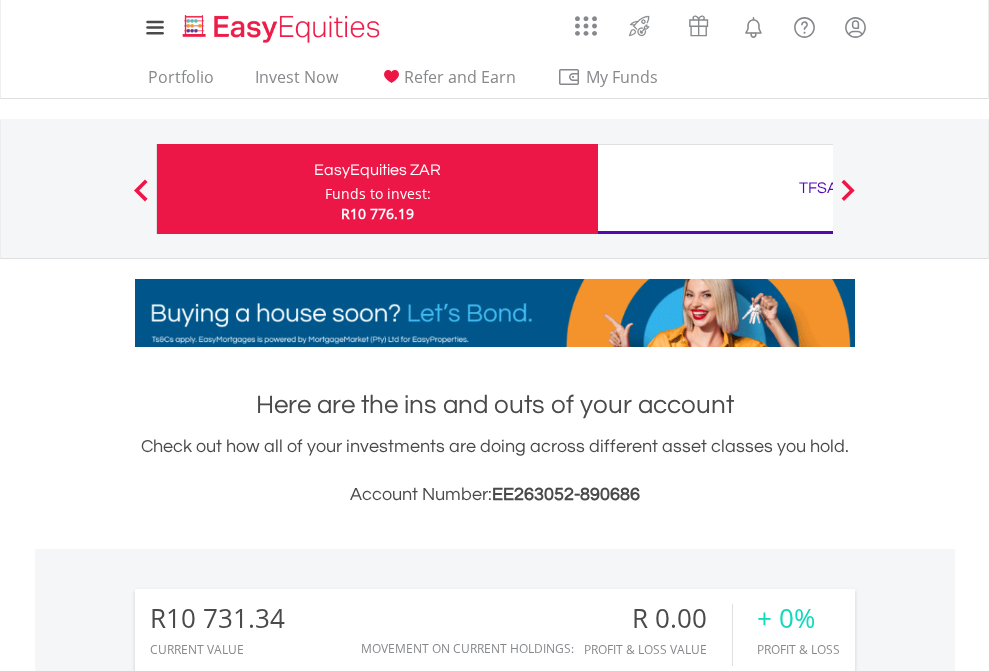 scroll, scrollTop: 999808, scrollLeft: 999687, axis: both 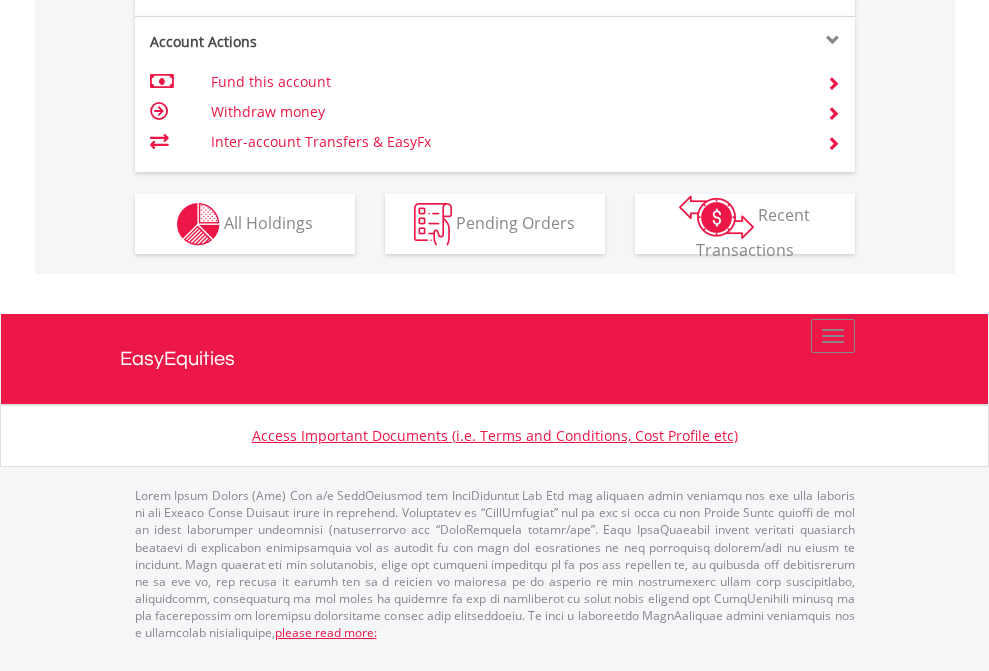 click on "Investment types" at bounding box center (706, -337) 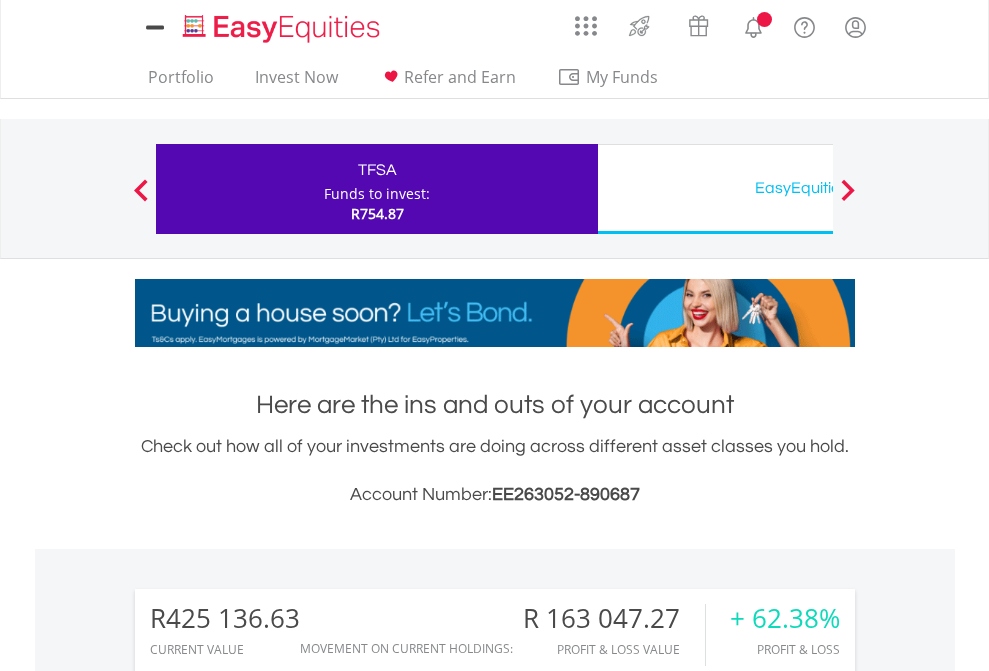 scroll, scrollTop: 0, scrollLeft: 0, axis: both 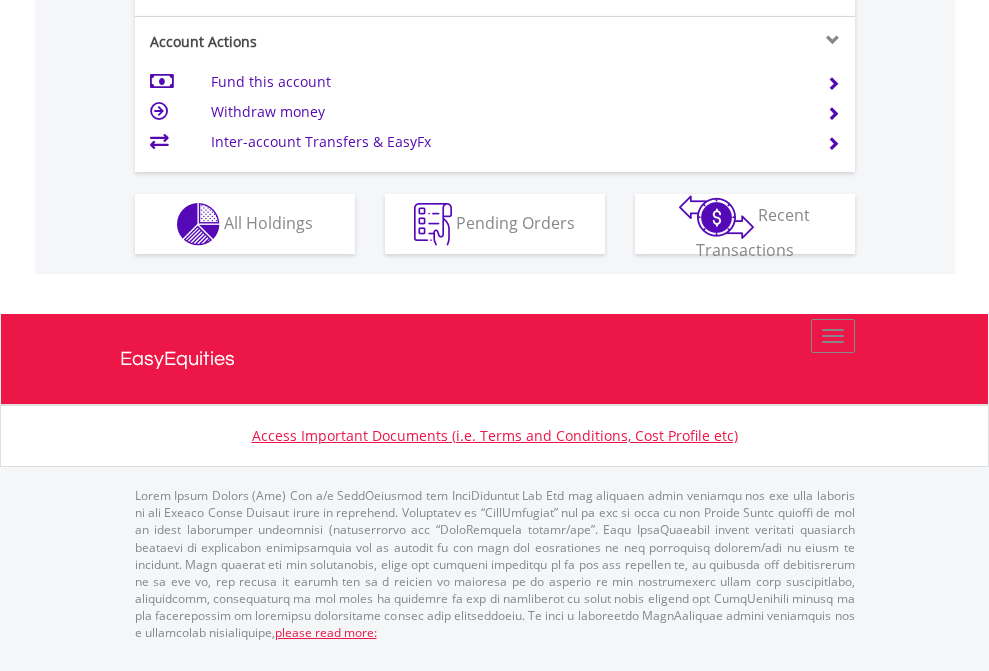 click on "Investment types" at bounding box center (706, -337) 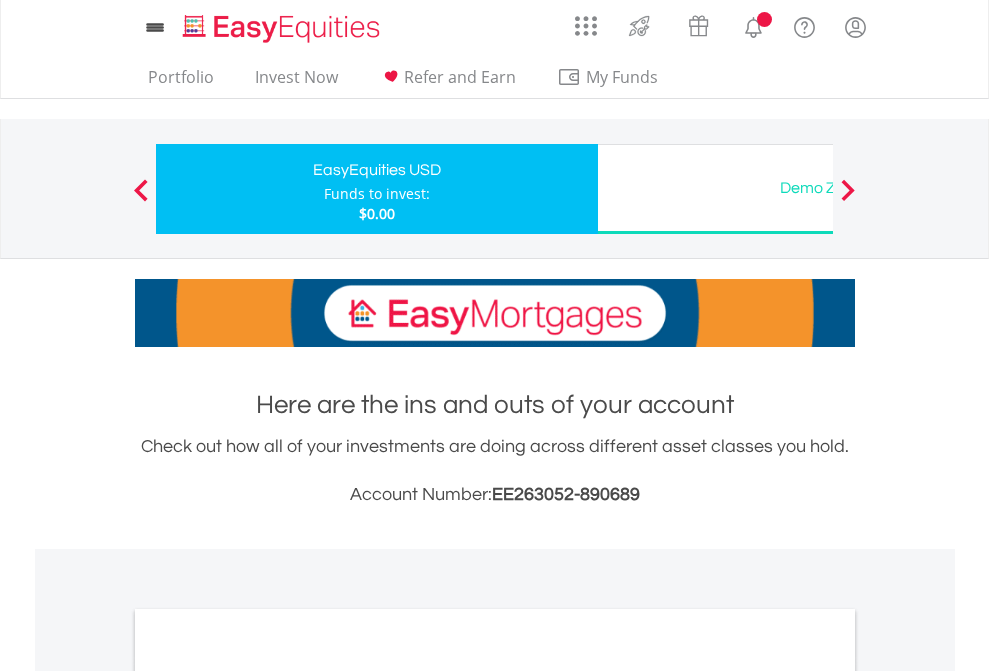 scroll, scrollTop: 0, scrollLeft: 0, axis: both 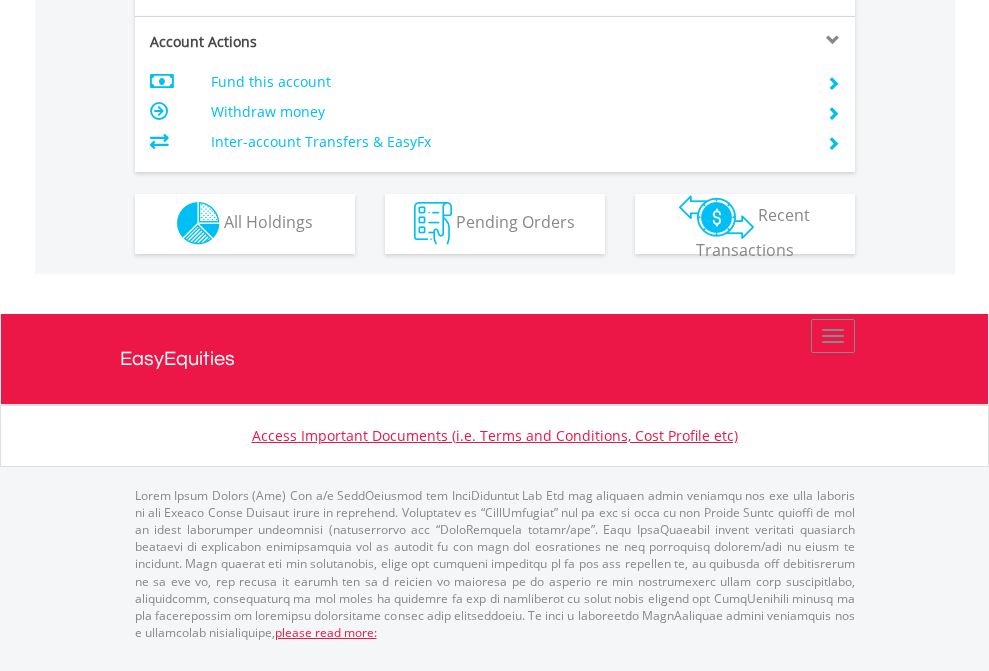click on "Investment types" at bounding box center (706, -353) 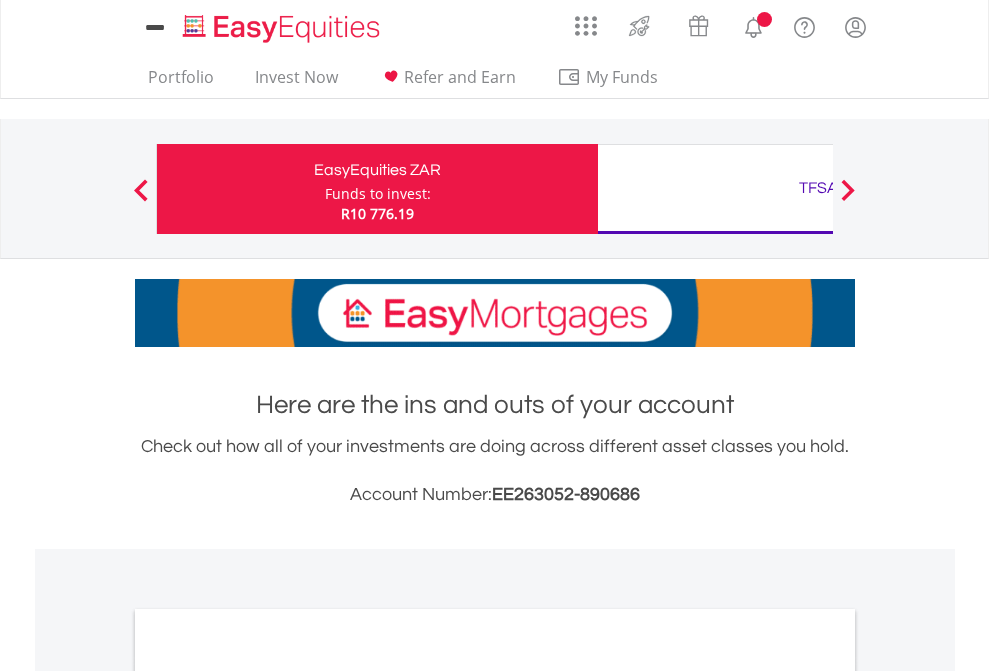 scroll, scrollTop: 0, scrollLeft: 0, axis: both 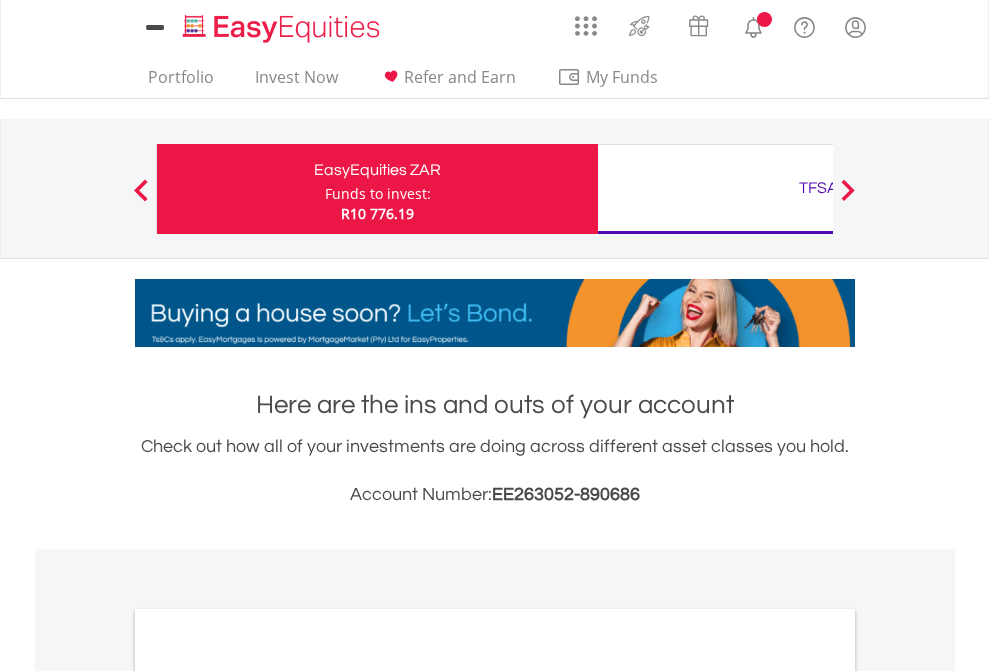 click on "All Holdings" at bounding box center [268, 1096] 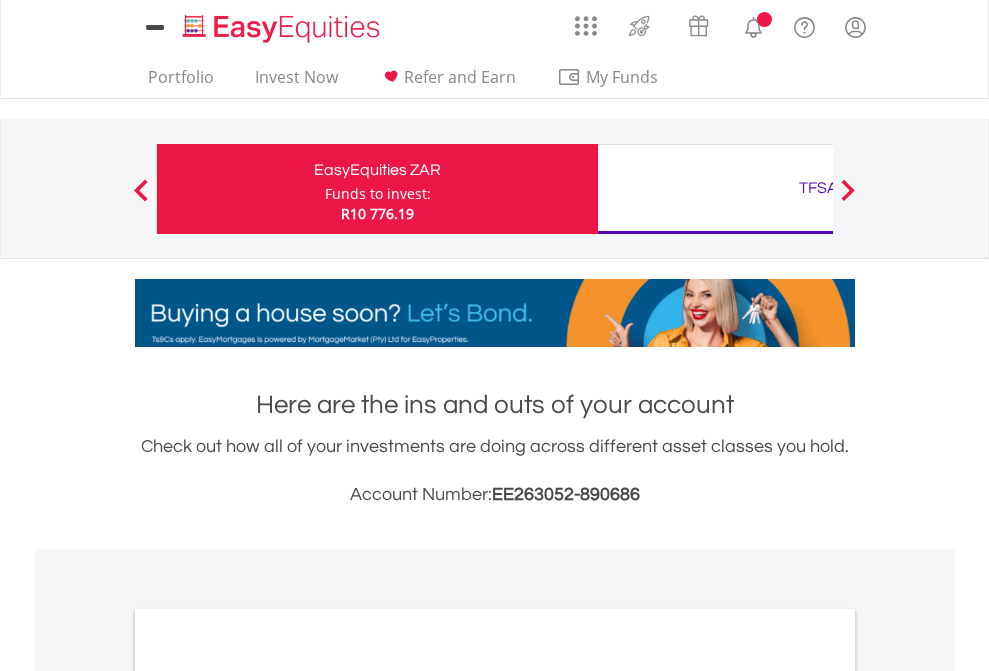 scroll, scrollTop: 1202, scrollLeft: 0, axis: vertical 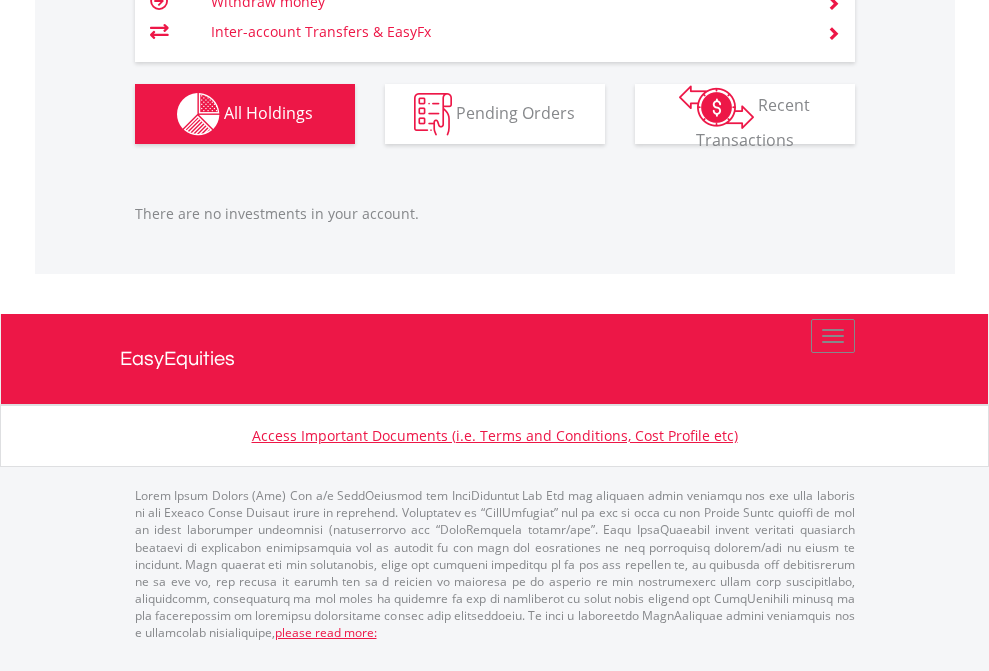 click on "TFSA" at bounding box center (818, -1206) 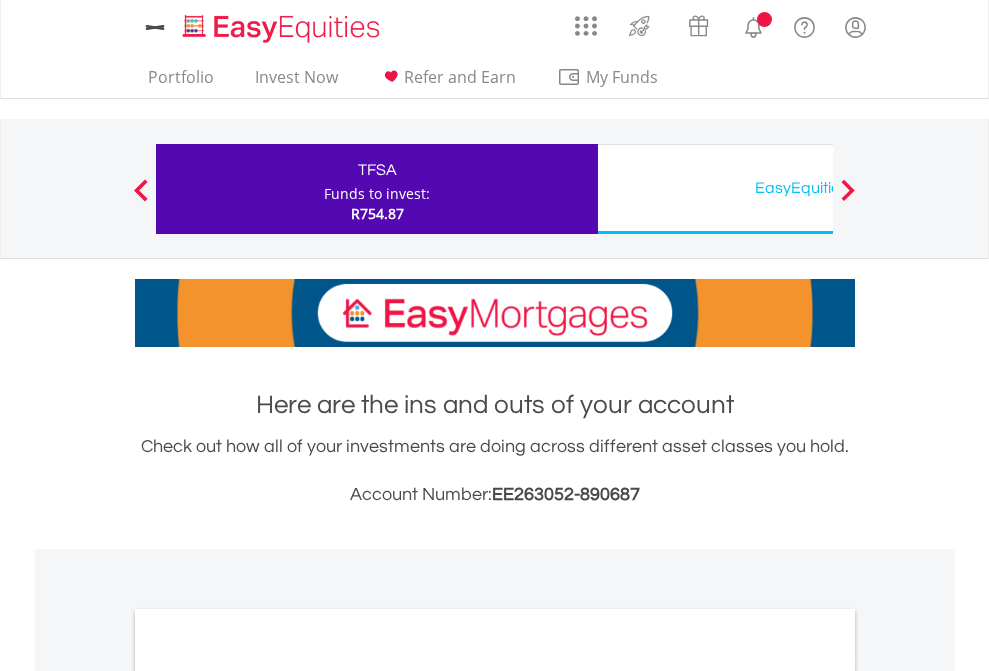scroll, scrollTop: 0, scrollLeft: 0, axis: both 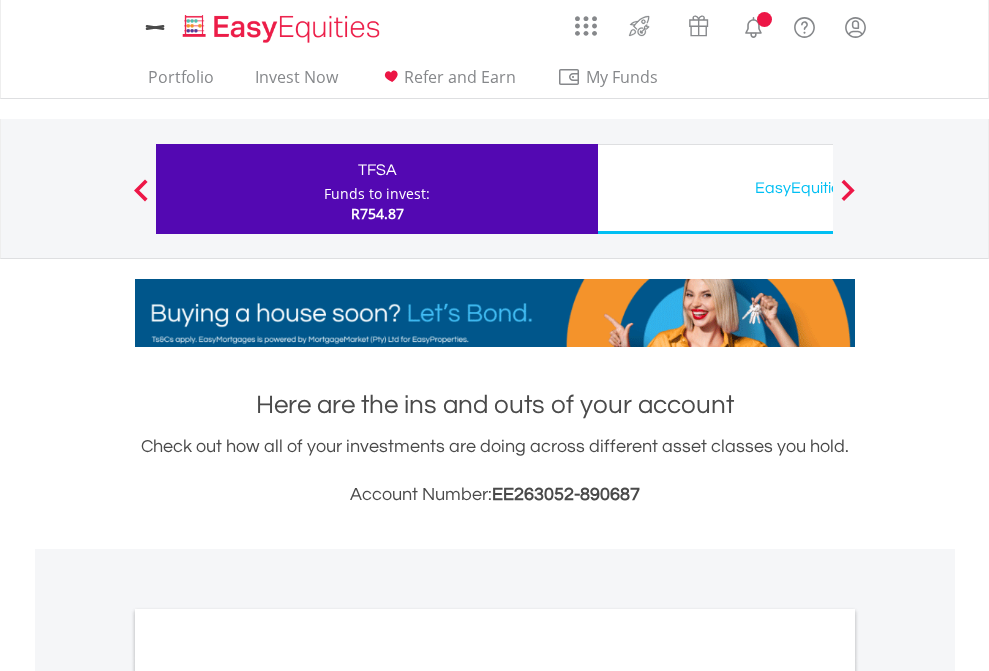 click on "All Holdings" at bounding box center [268, 1096] 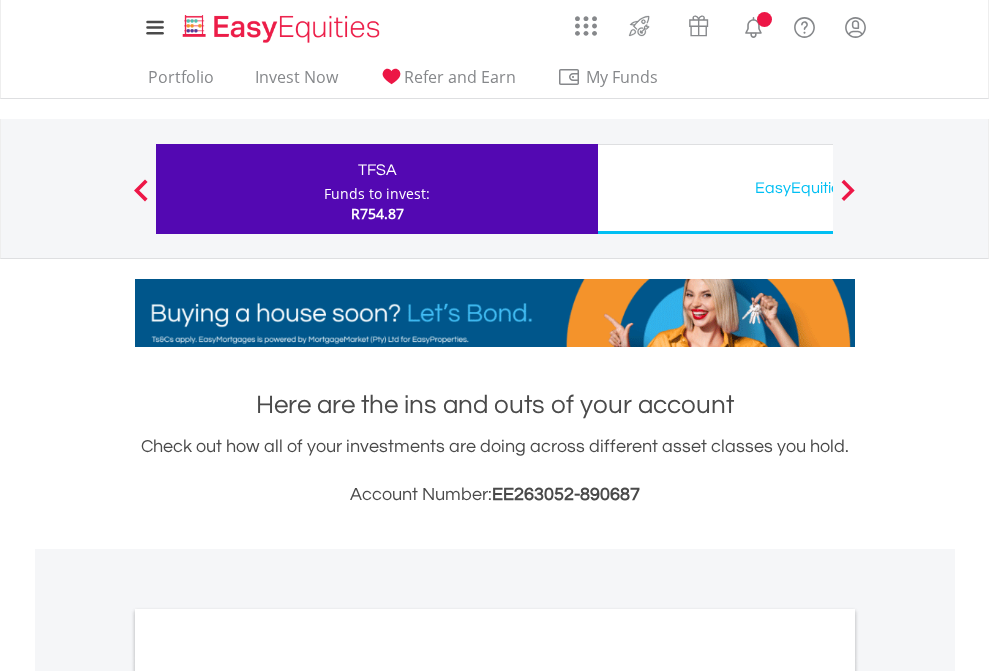 scroll, scrollTop: 1202, scrollLeft: 0, axis: vertical 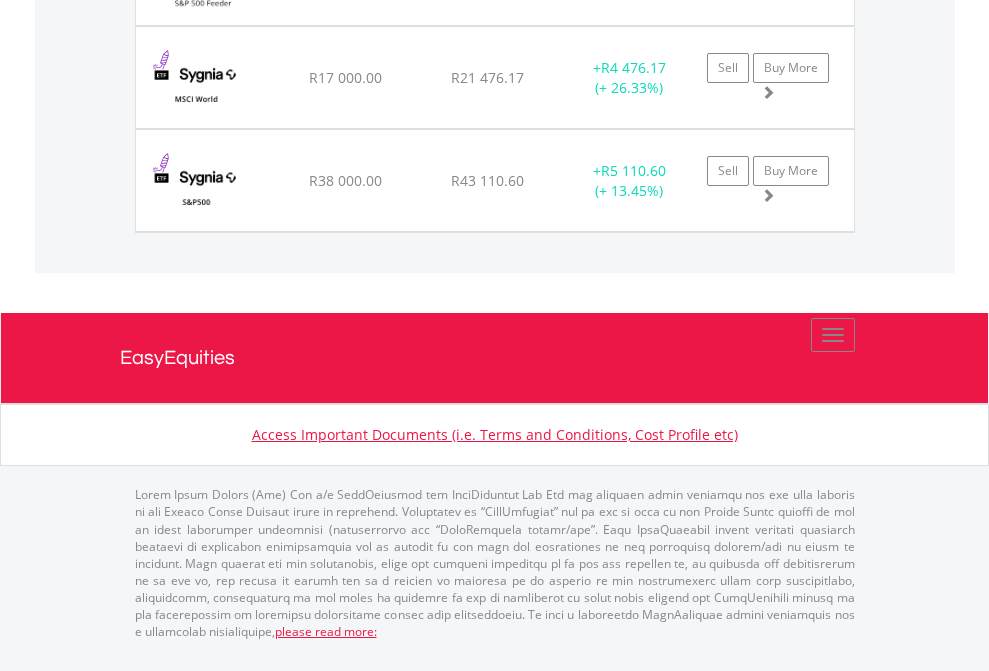 click on "EasyEquities USD" at bounding box center [818, -1728] 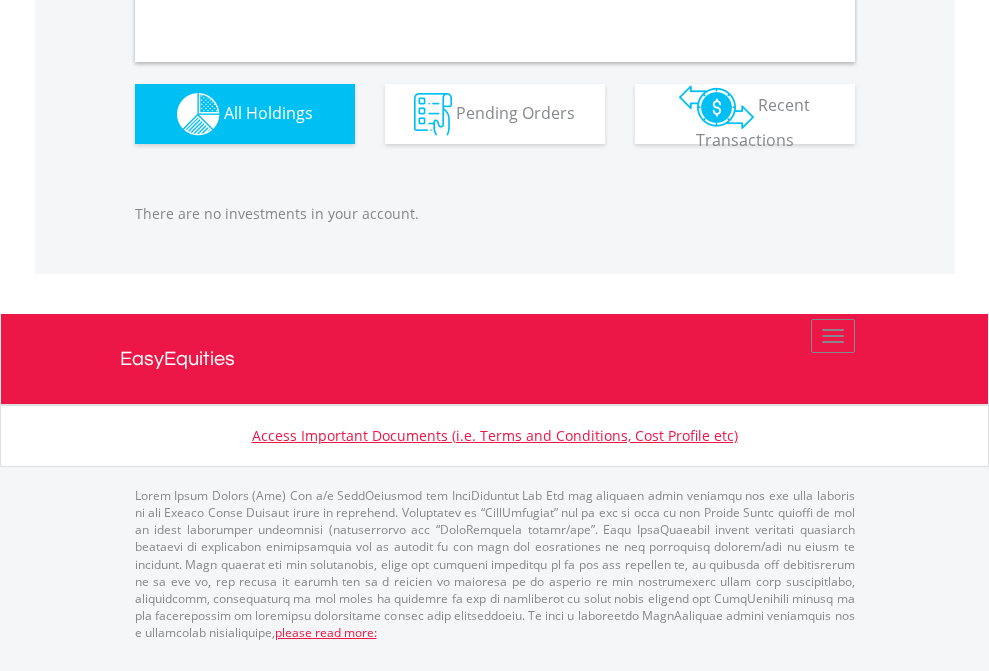scroll, scrollTop: 1980, scrollLeft: 0, axis: vertical 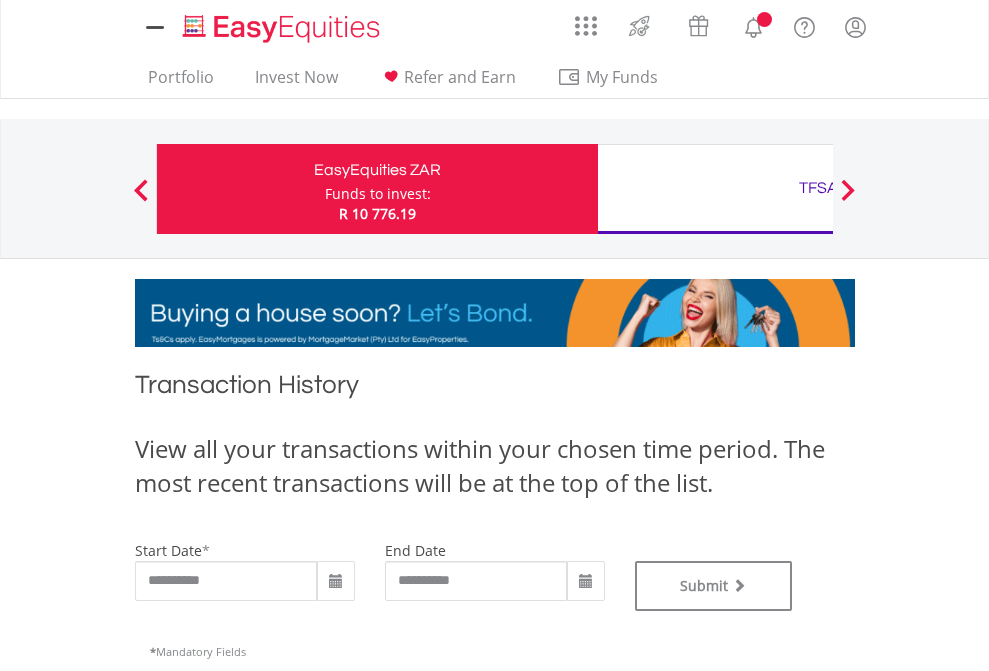 type on "**********" 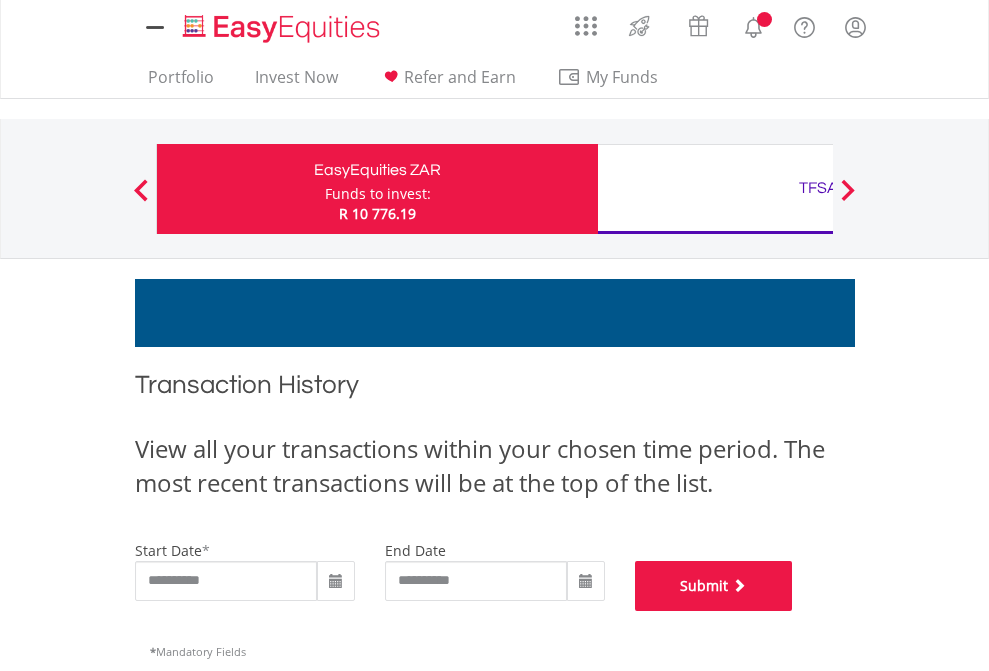 click on "Submit" at bounding box center [714, 586] 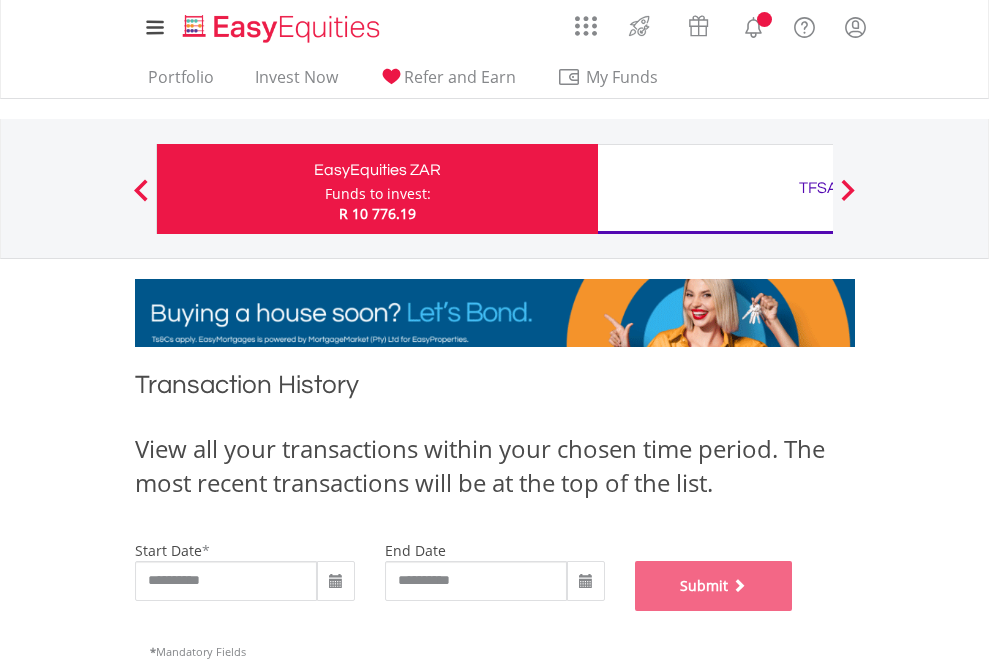 scroll, scrollTop: 811, scrollLeft: 0, axis: vertical 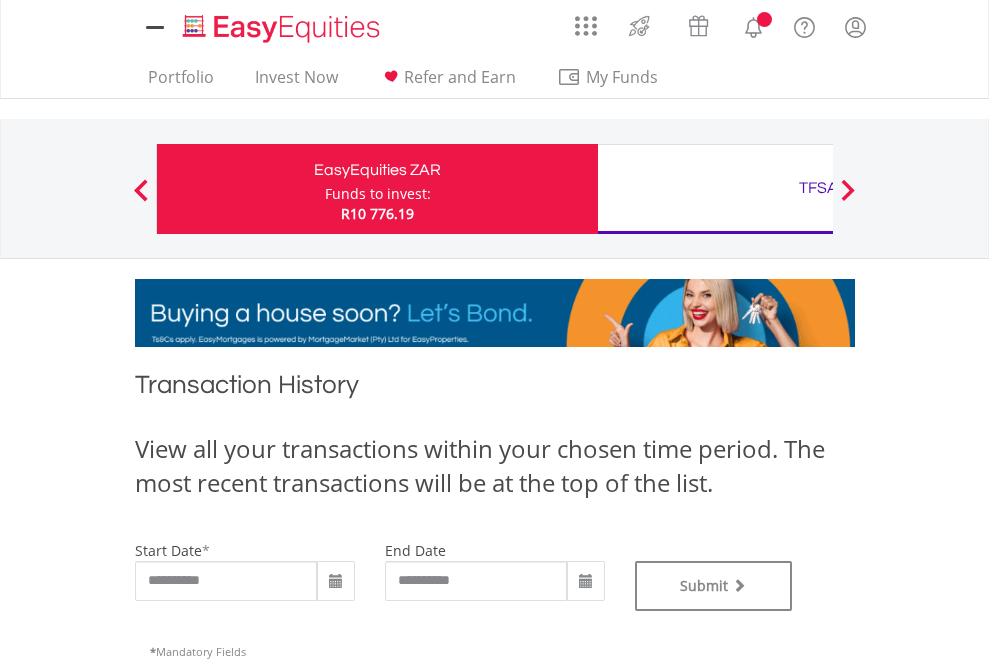 click on "TFSA" at bounding box center [818, 188] 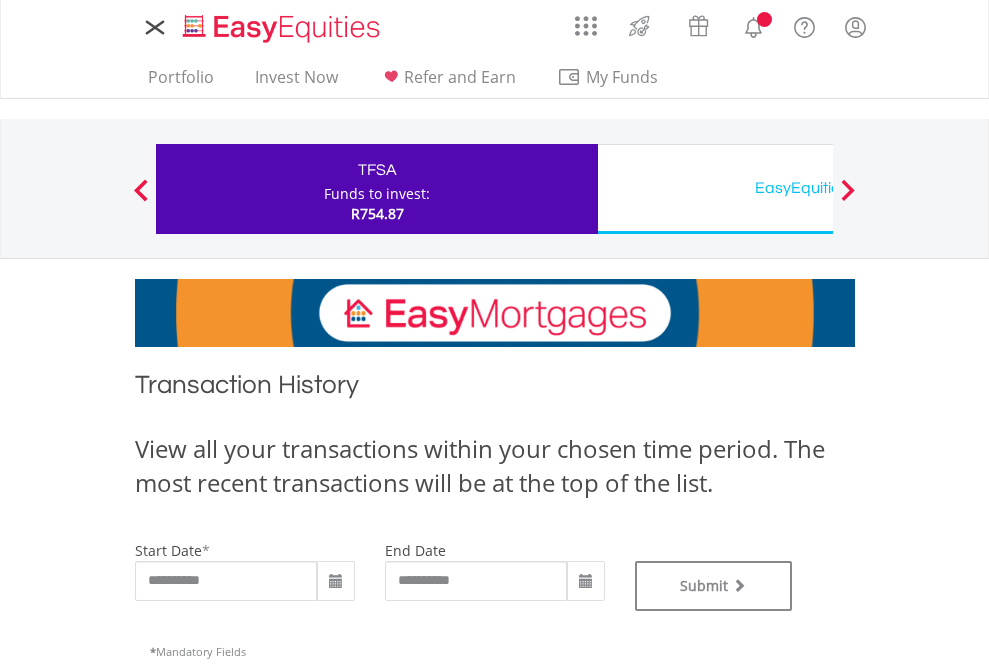 scroll, scrollTop: 0, scrollLeft: 0, axis: both 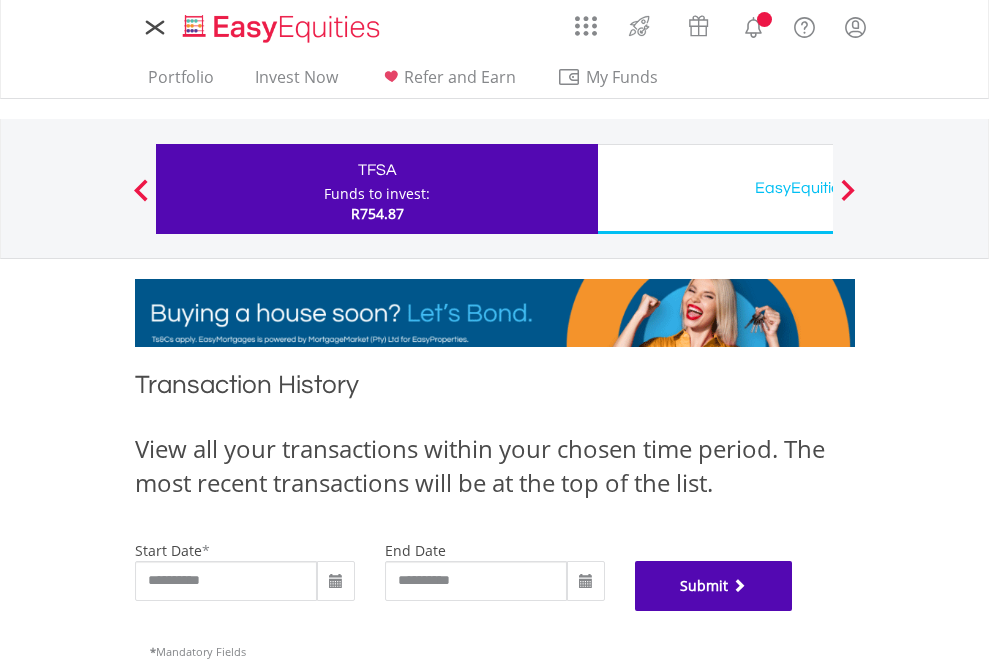 click on "Submit" at bounding box center (714, 586) 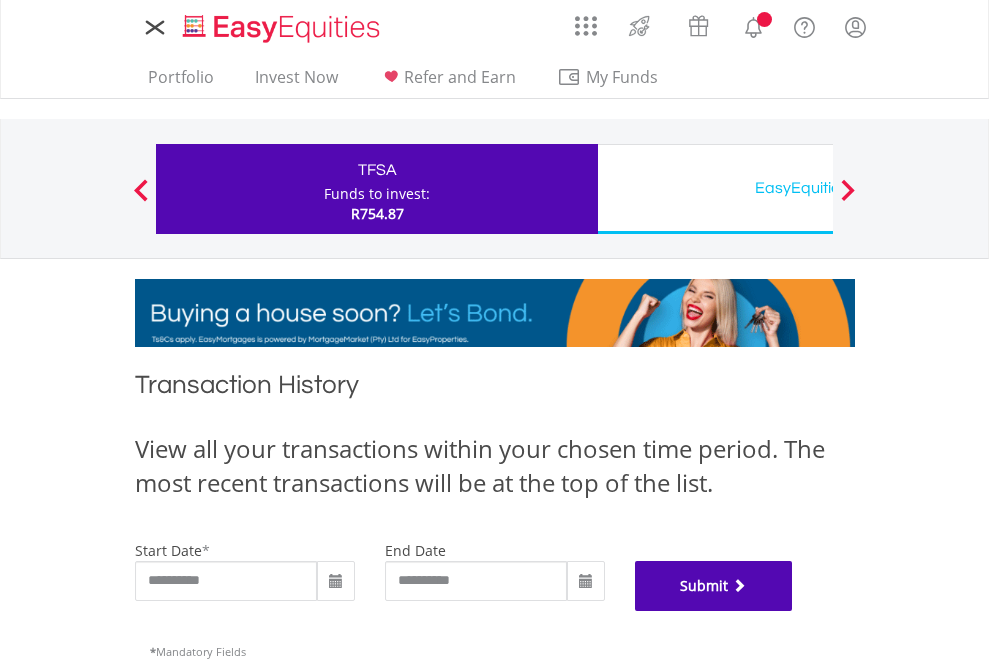 scroll, scrollTop: 811, scrollLeft: 0, axis: vertical 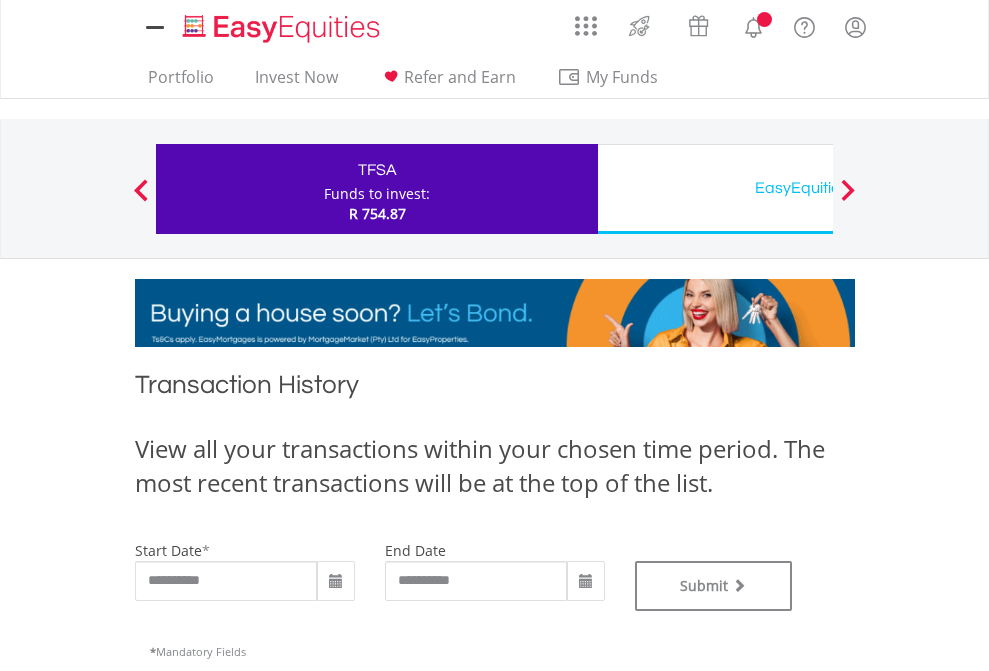 click on "EasyEquities USD" at bounding box center (818, 188) 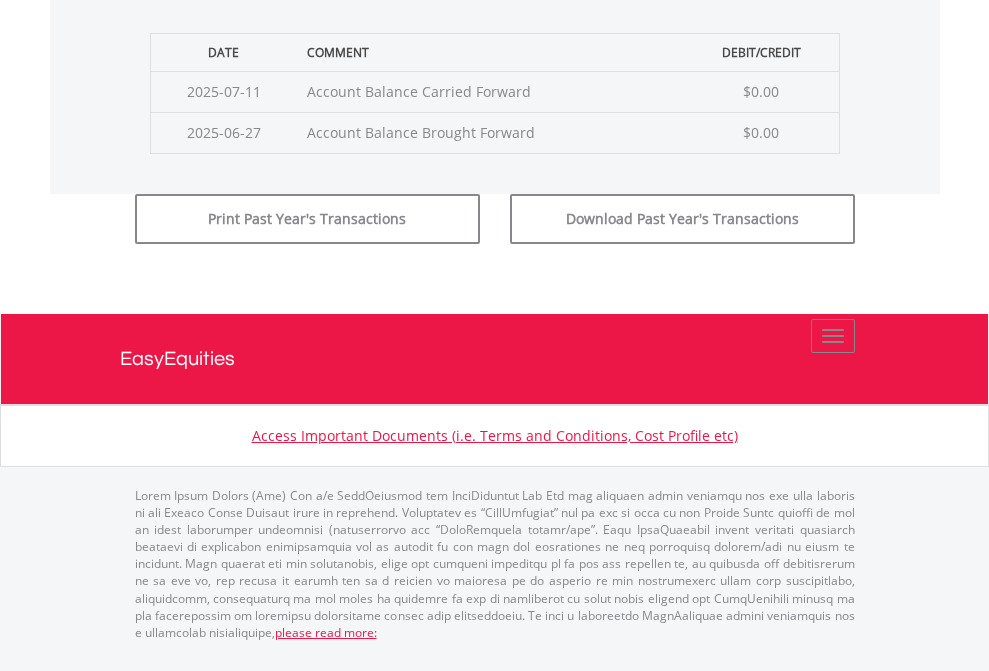 click on "Submit" at bounding box center [714, -183] 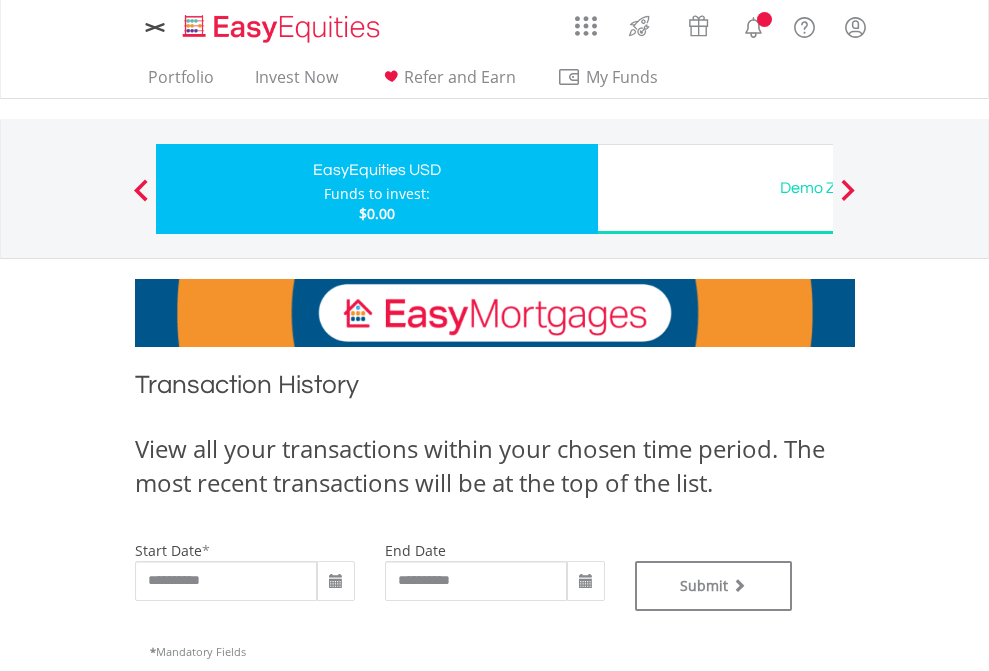 scroll, scrollTop: 0, scrollLeft: 0, axis: both 